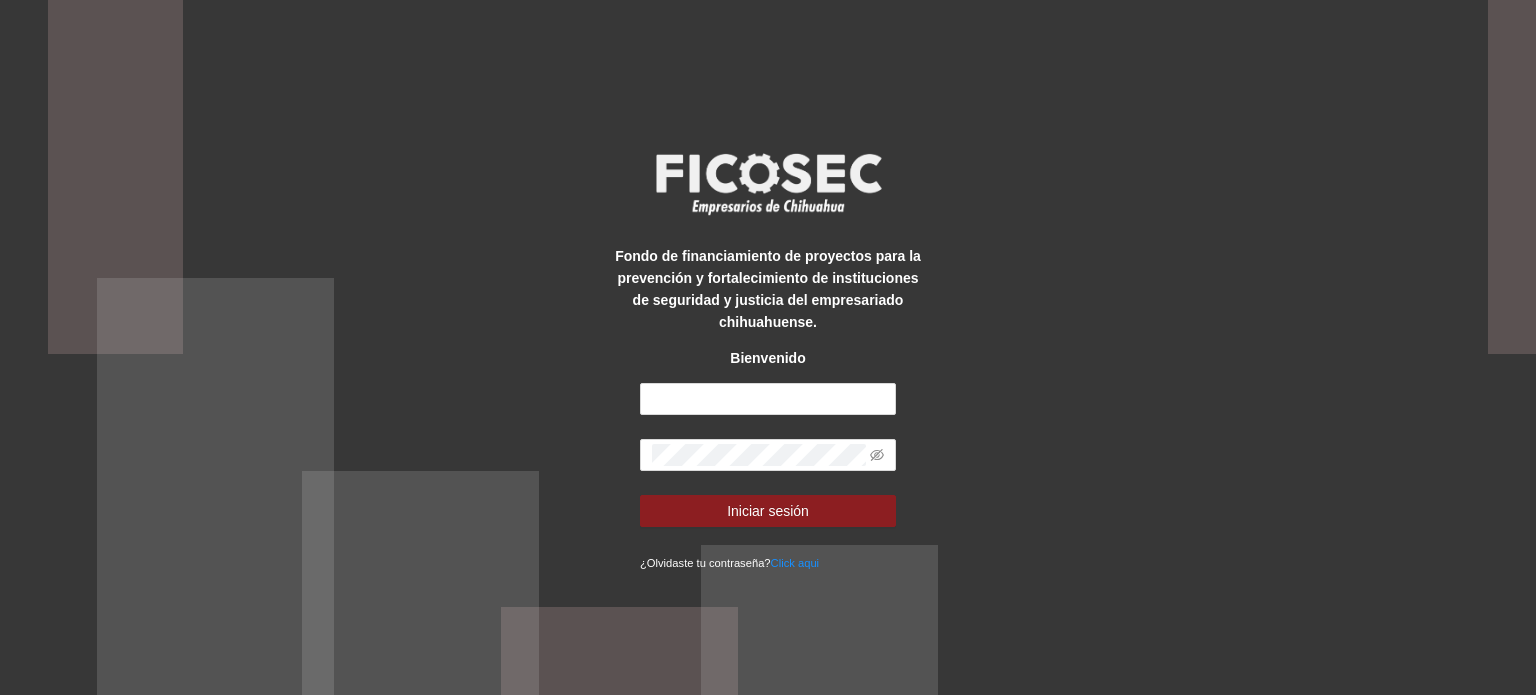 scroll, scrollTop: 0, scrollLeft: 0, axis: both 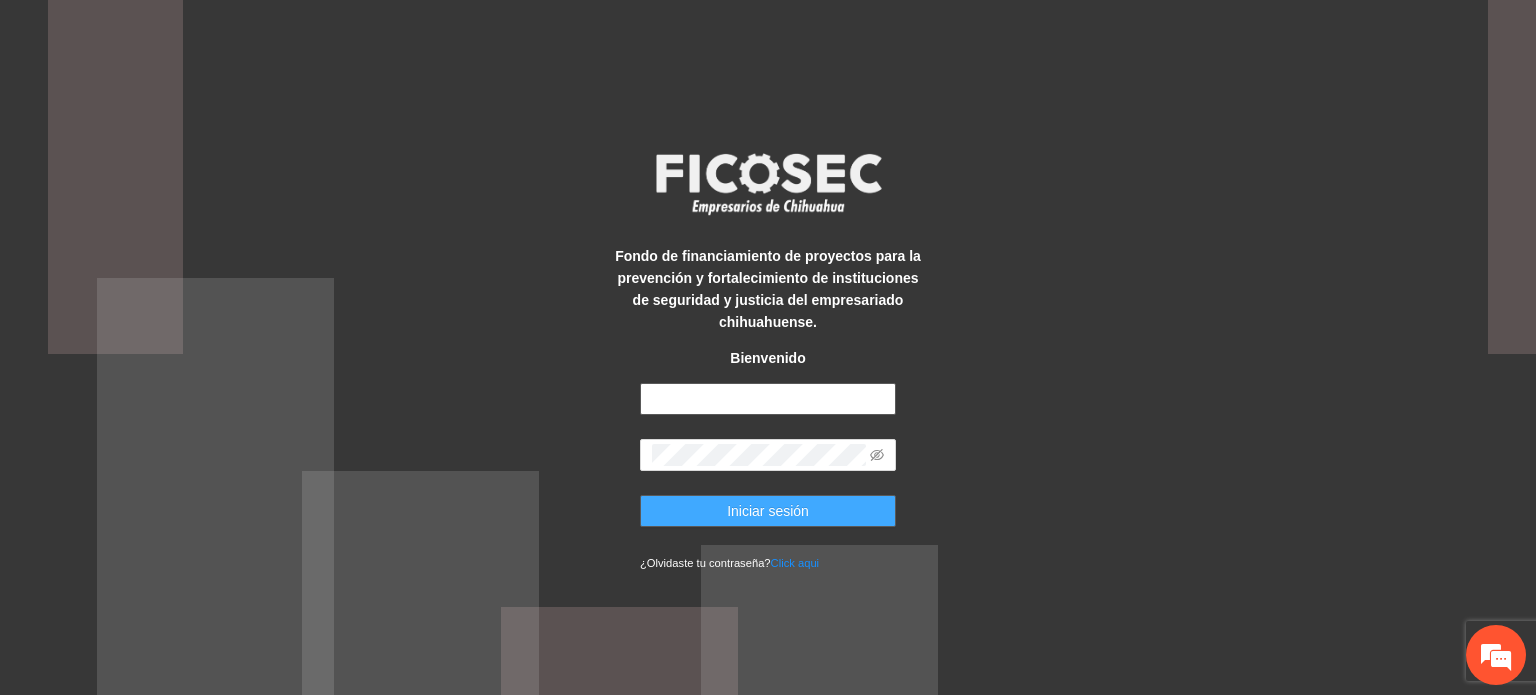 type on "**********" 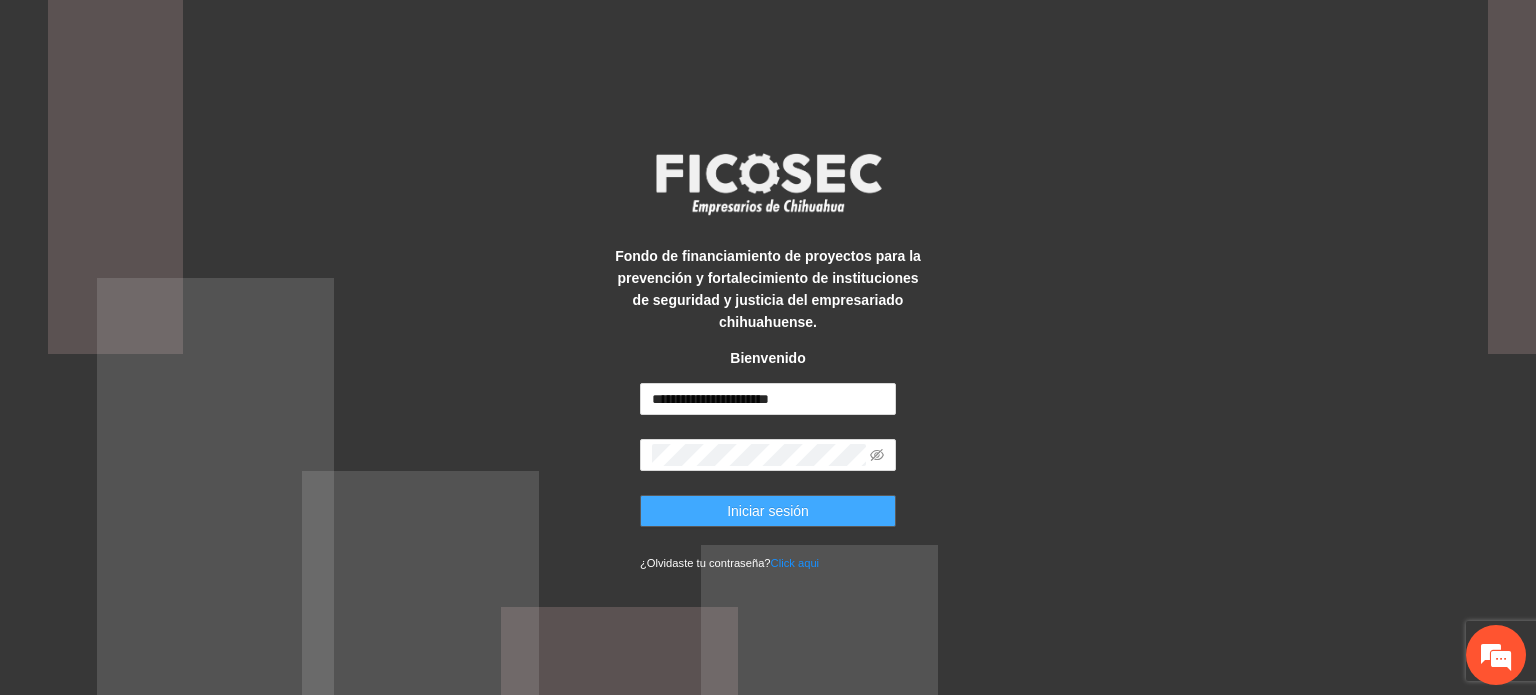 click on "Iniciar sesión" at bounding box center [768, 511] 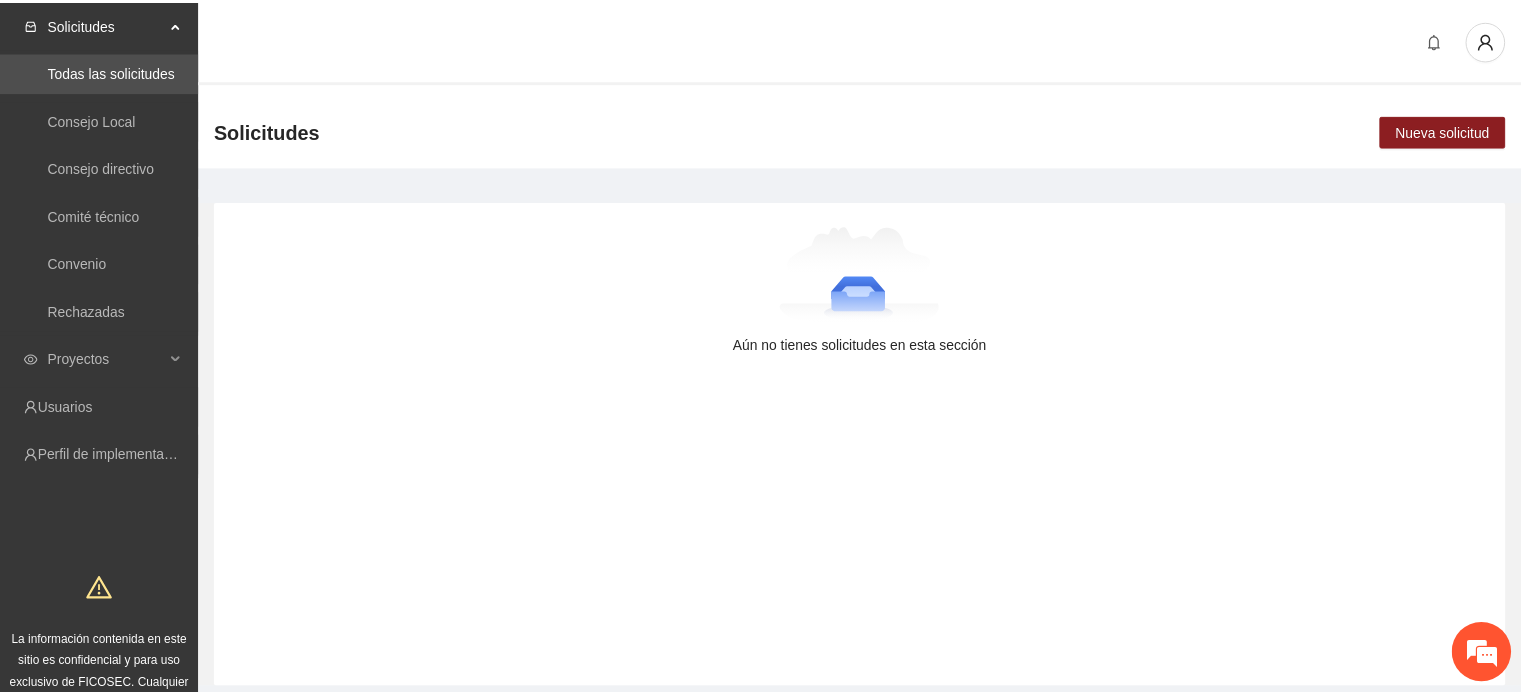 scroll, scrollTop: 0, scrollLeft: 0, axis: both 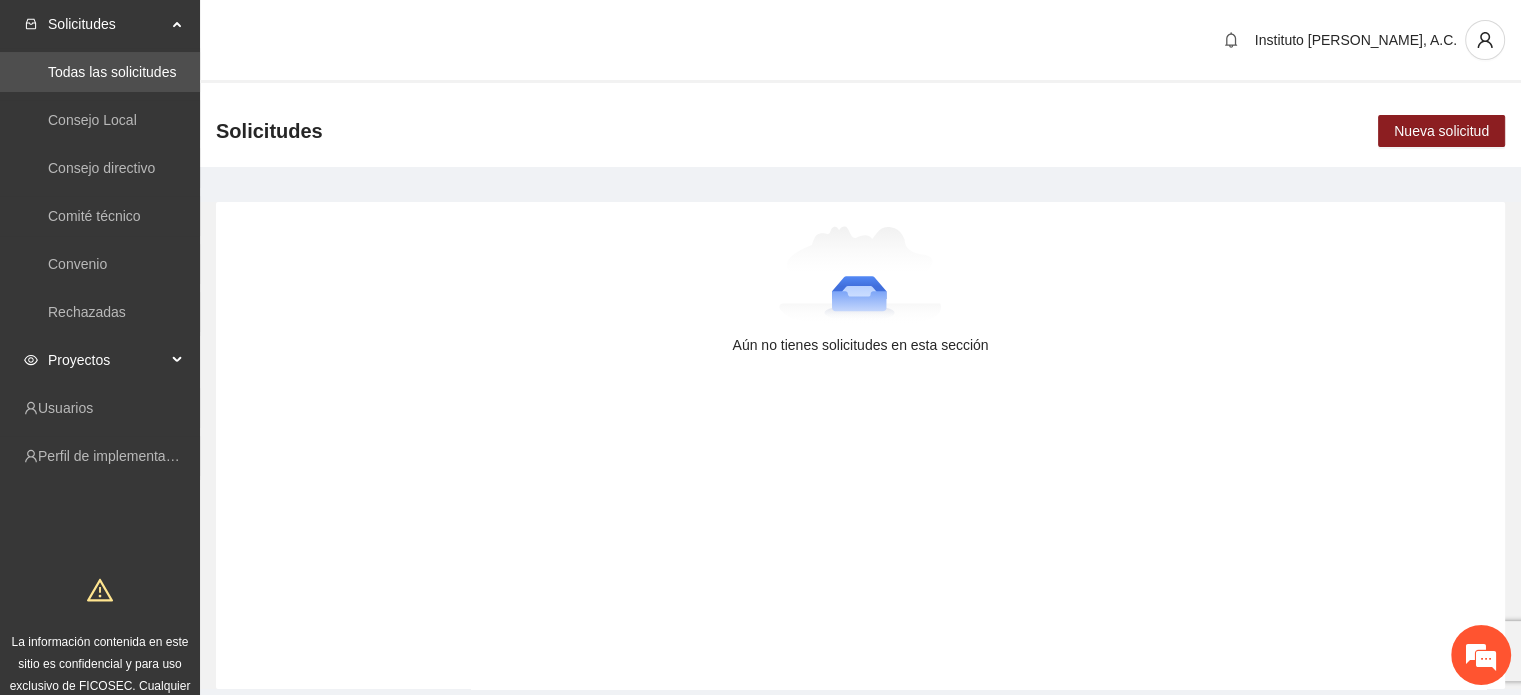 click on "Proyectos" at bounding box center (107, 360) 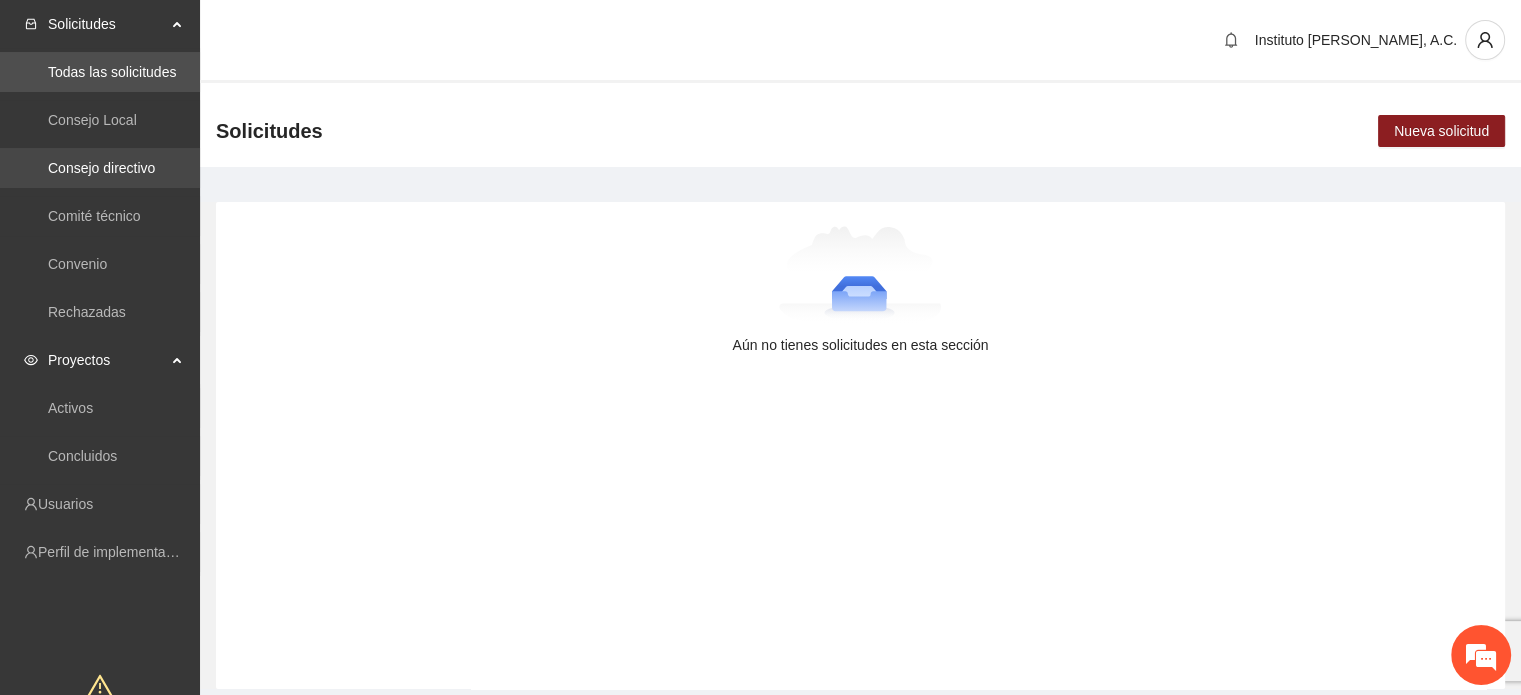 click on "Consejo directivo" at bounding box center [101, 168] 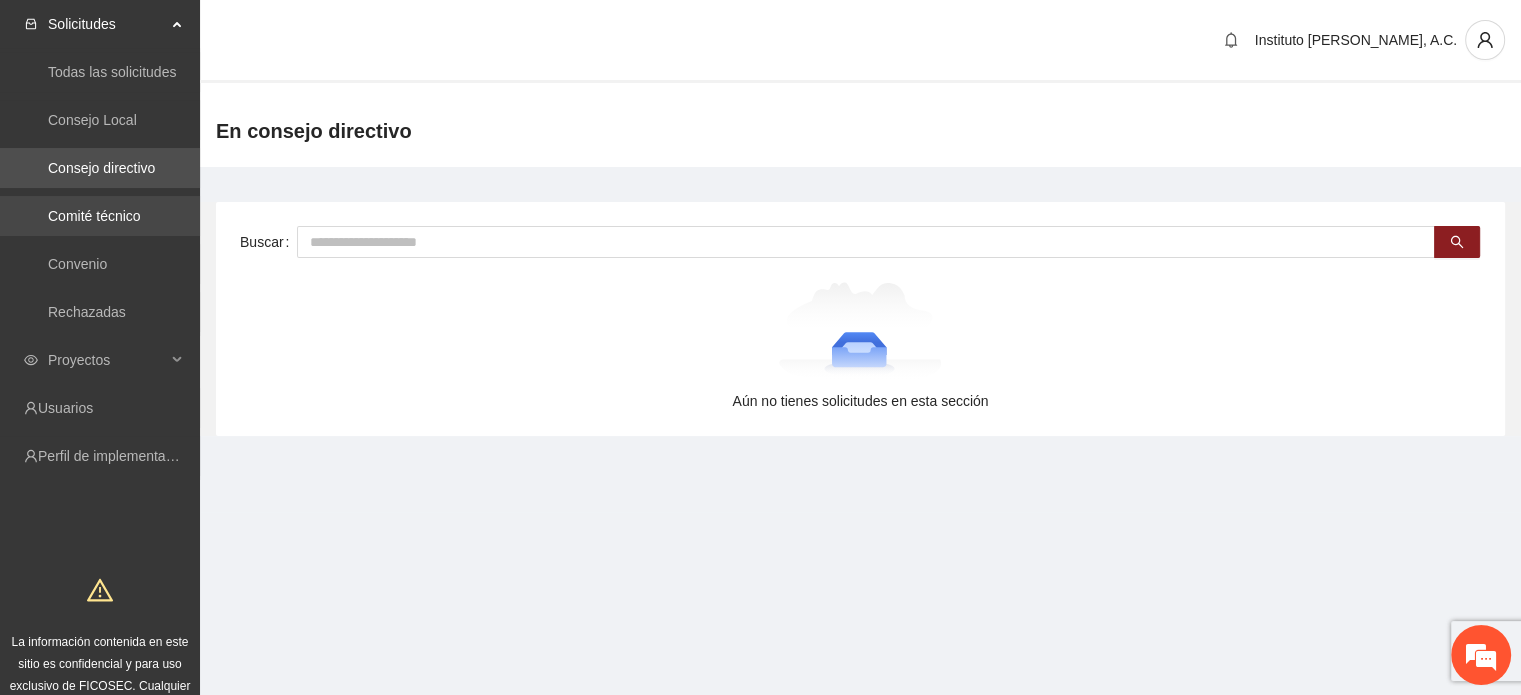 click on "Comité técnico" at bounding box center [94, 216] 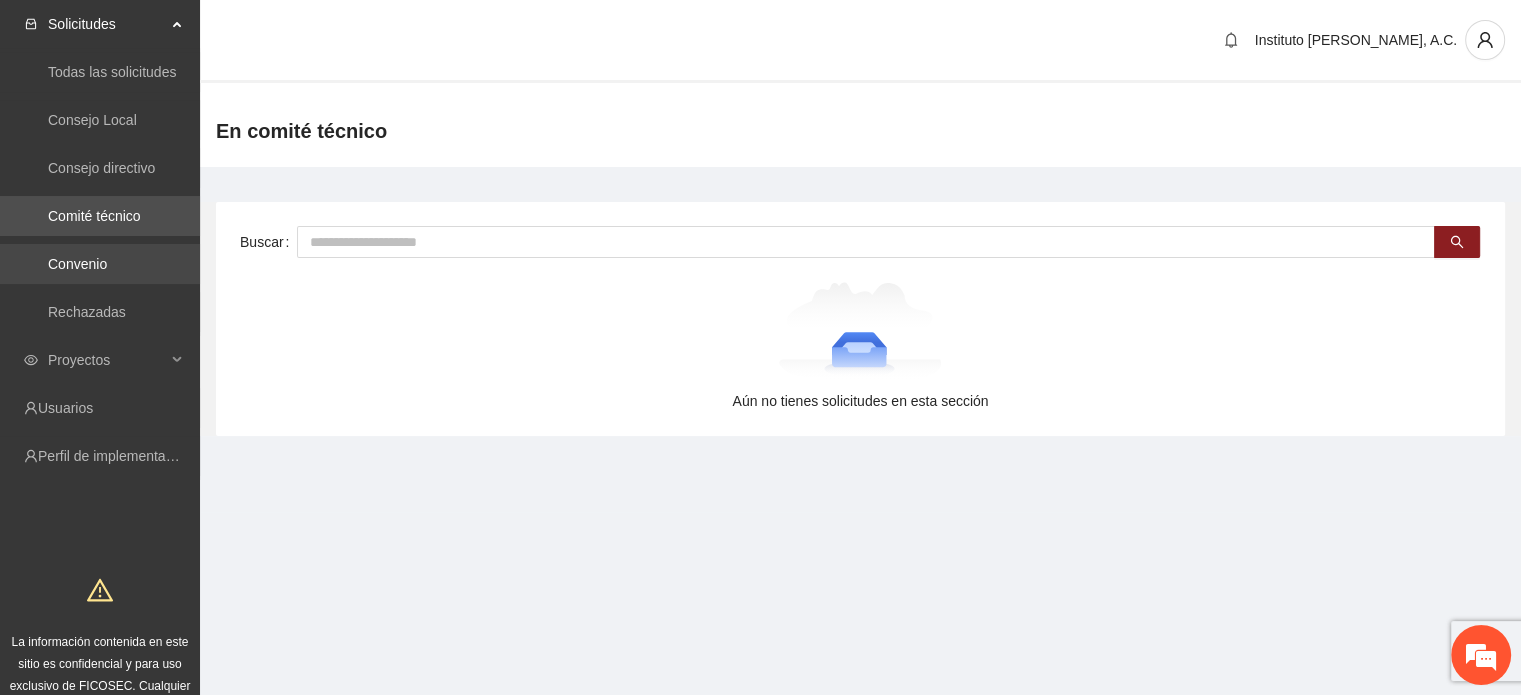 click on "Convenio" at bounding box center [77, 264] 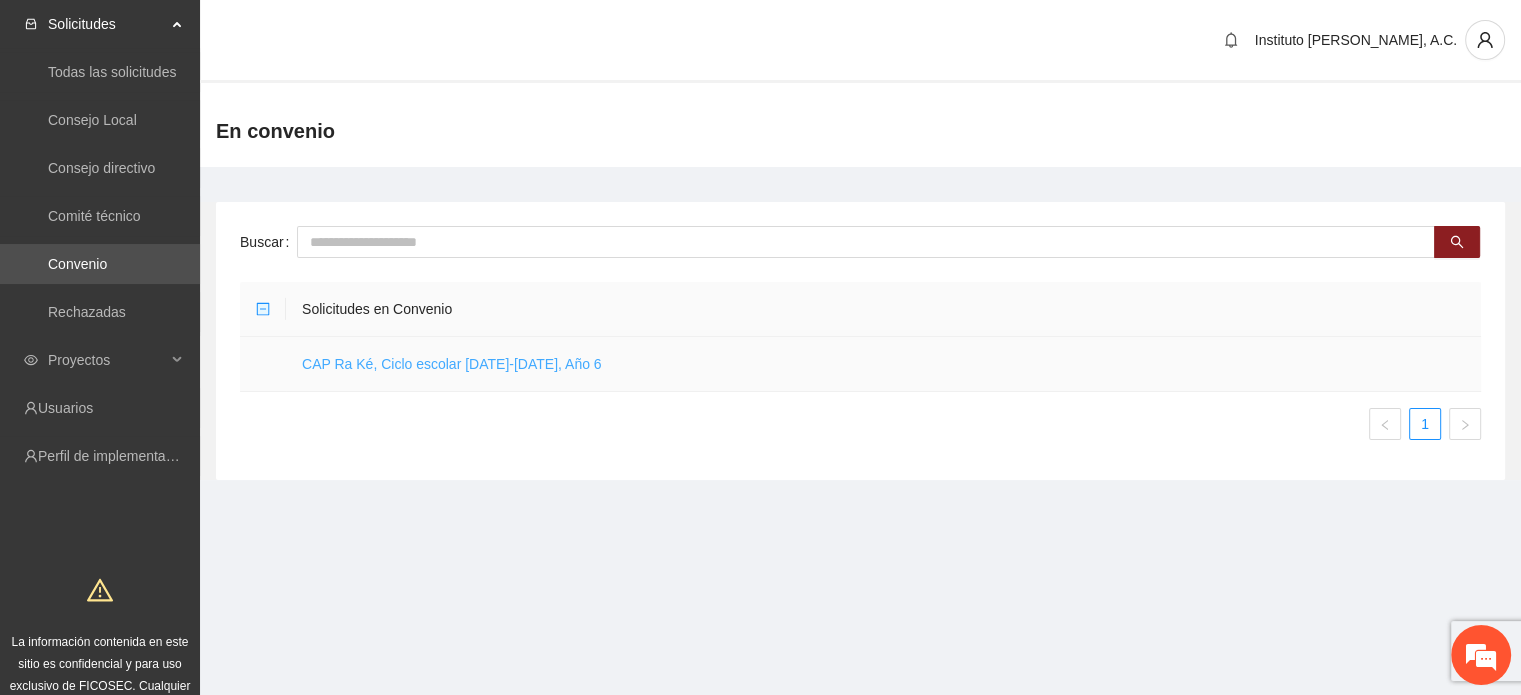 click on "CAP Ra Ké, Ciclo escolar [DATE]-[DATE], Año 6" at bounding box center [452, 364] 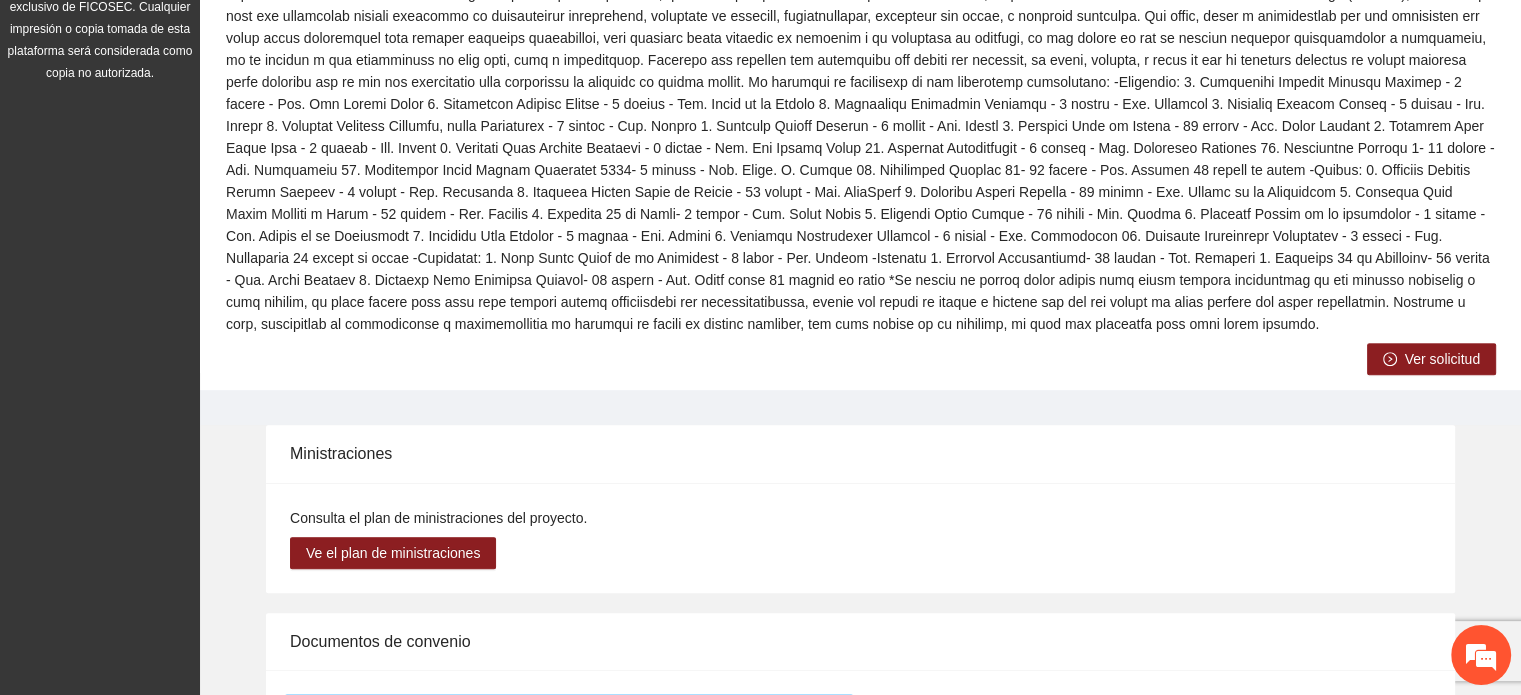 scroll, scrollTop: 681, scrollLeft: 0, axis: vertical 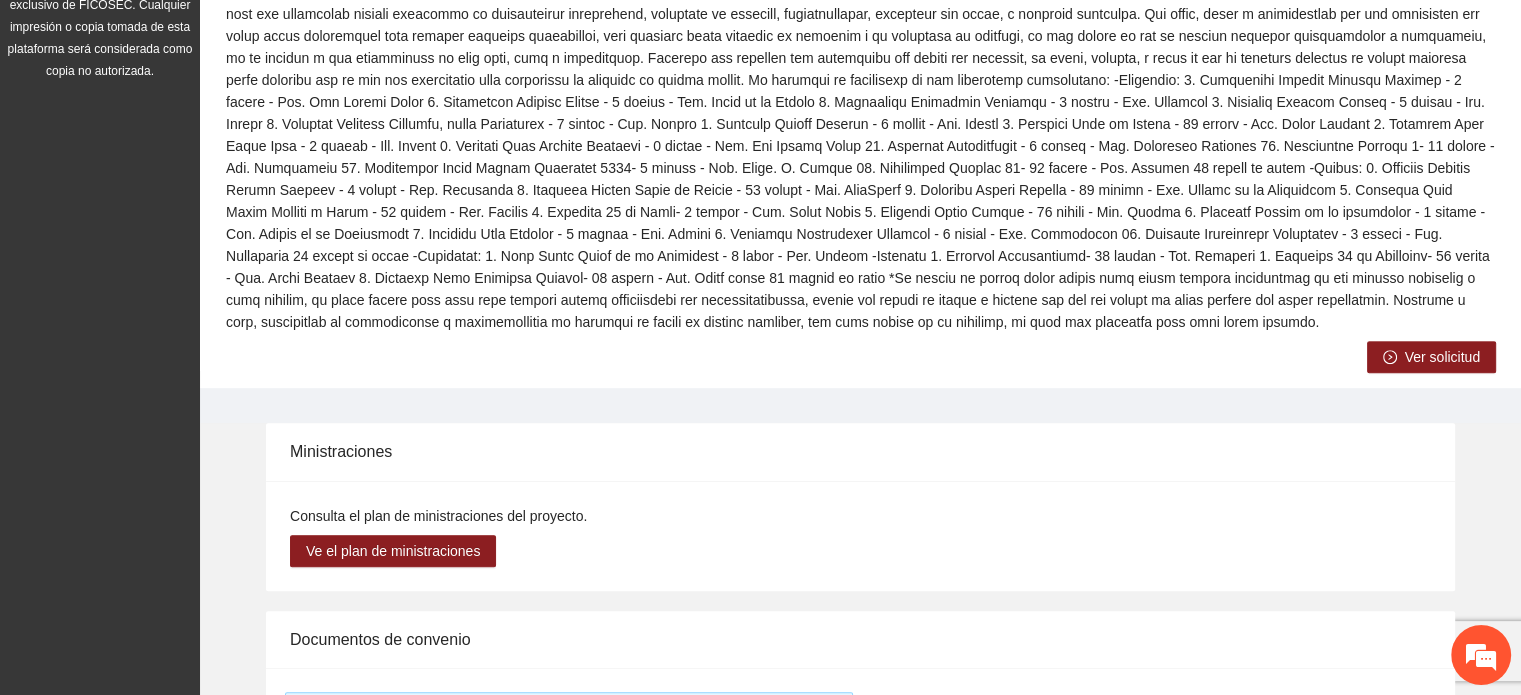 click on "Ver solicitud" at bounding box center (1442, 357) 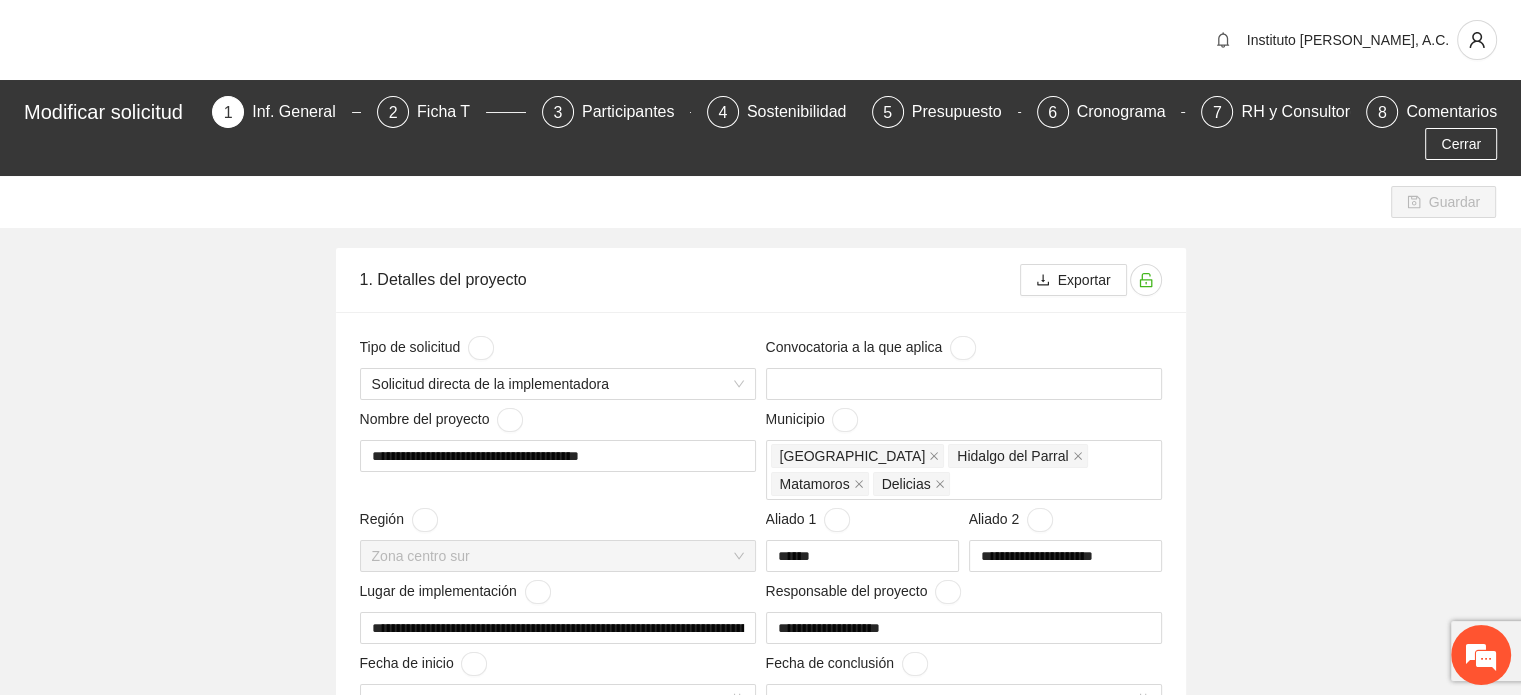 type 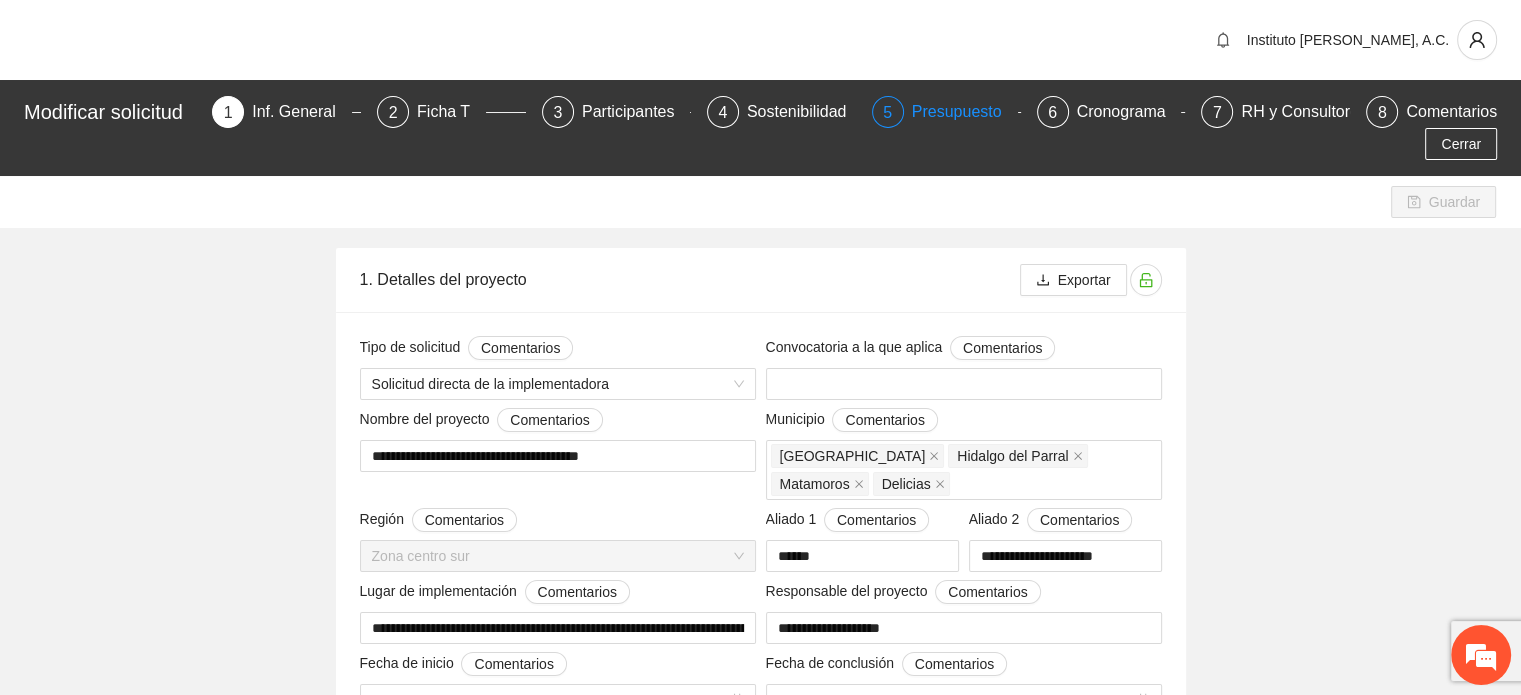 click on "Presupuesto" at bounding box center [965, 112] 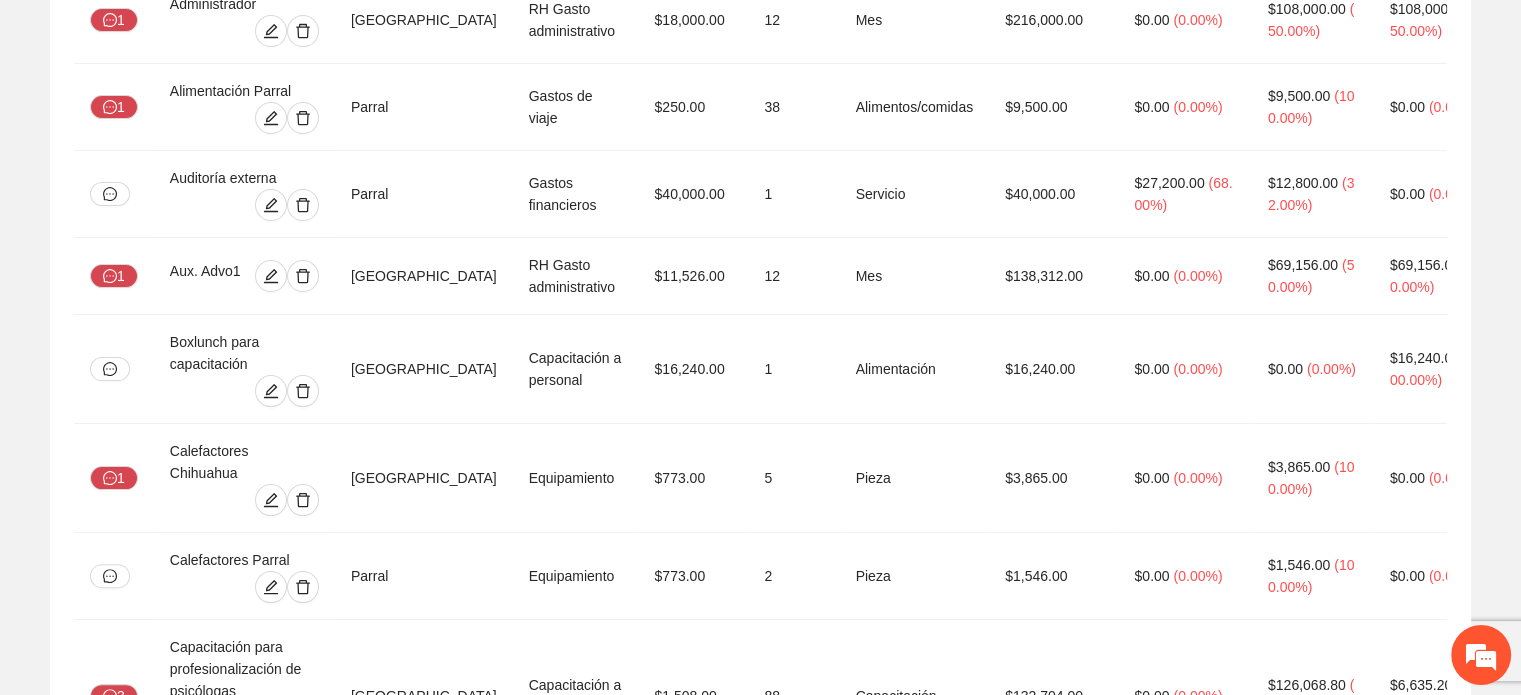scroll, scrollTop: 448, scrollLeft: 0, axis: vertical 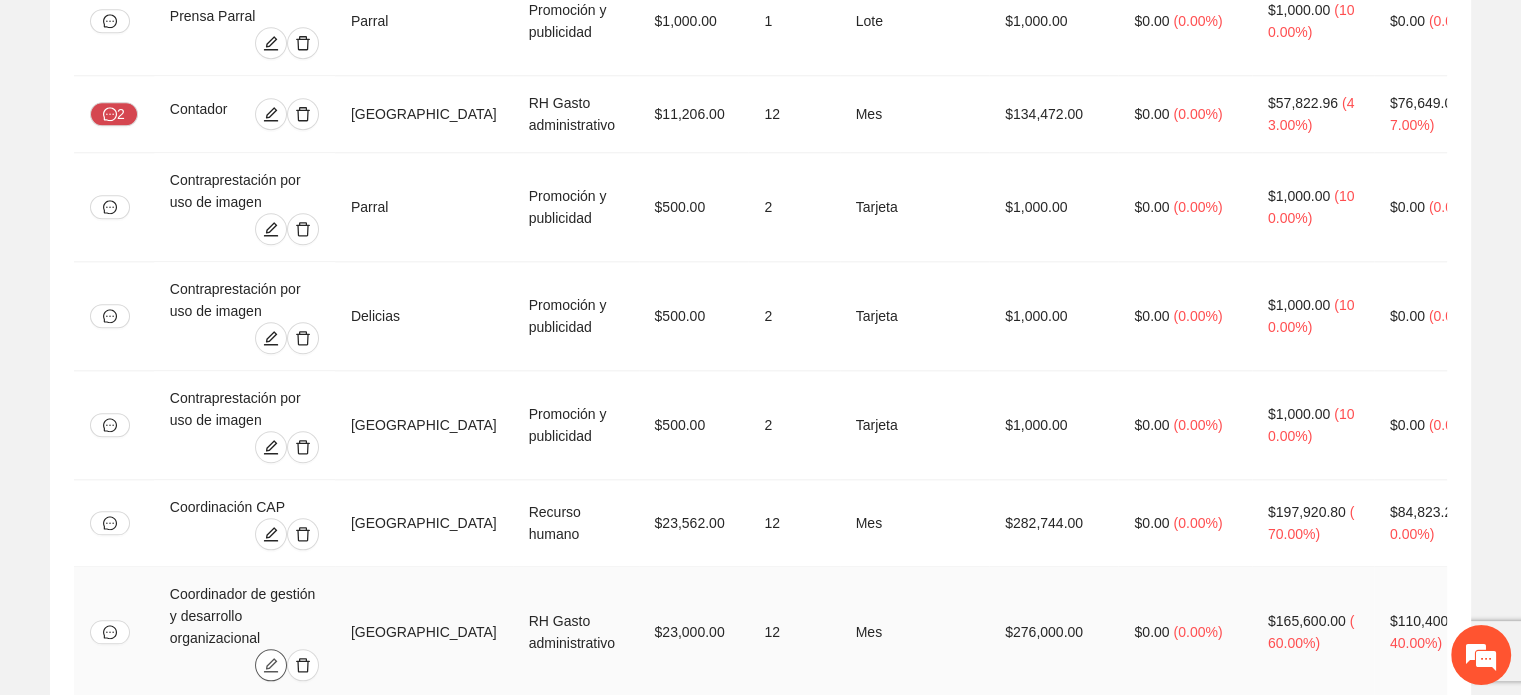click 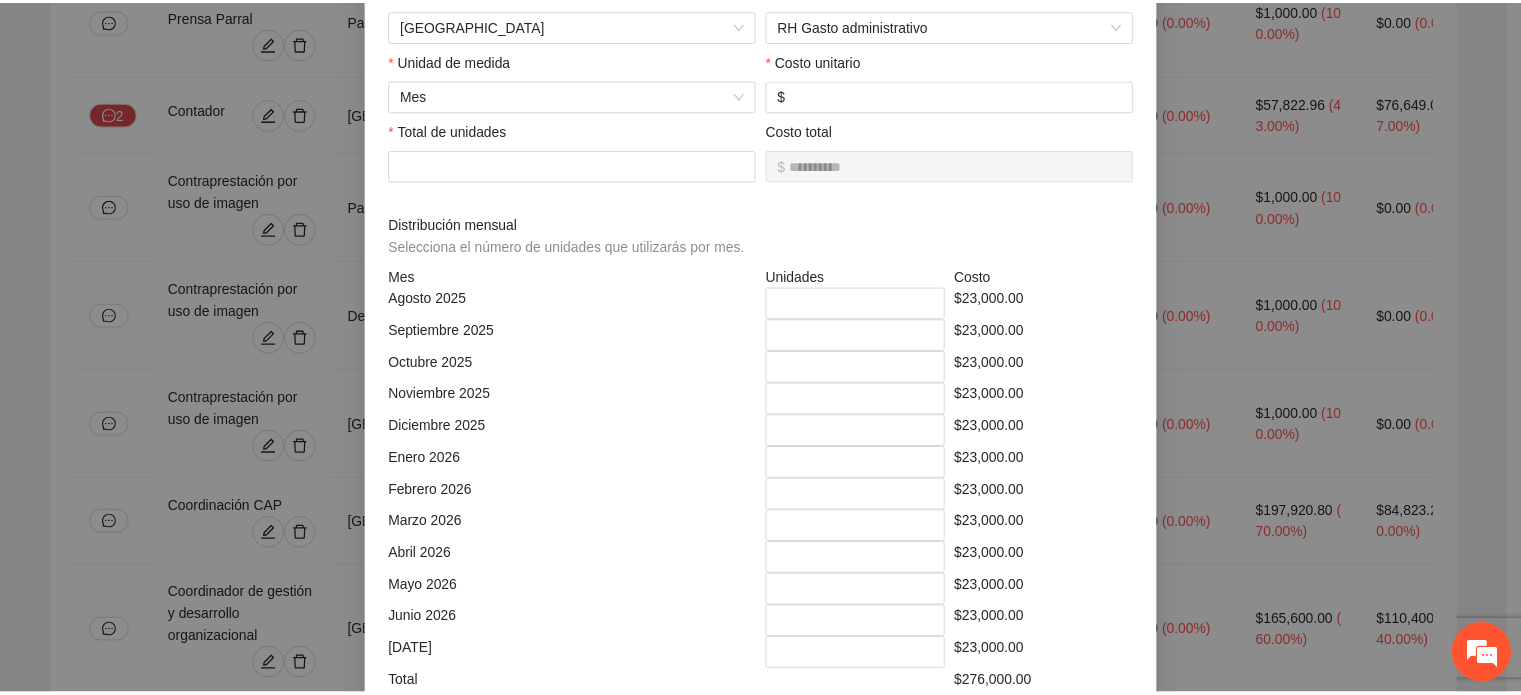 scroll, scrollTop: 0, scrollLeft: 0, axis: both 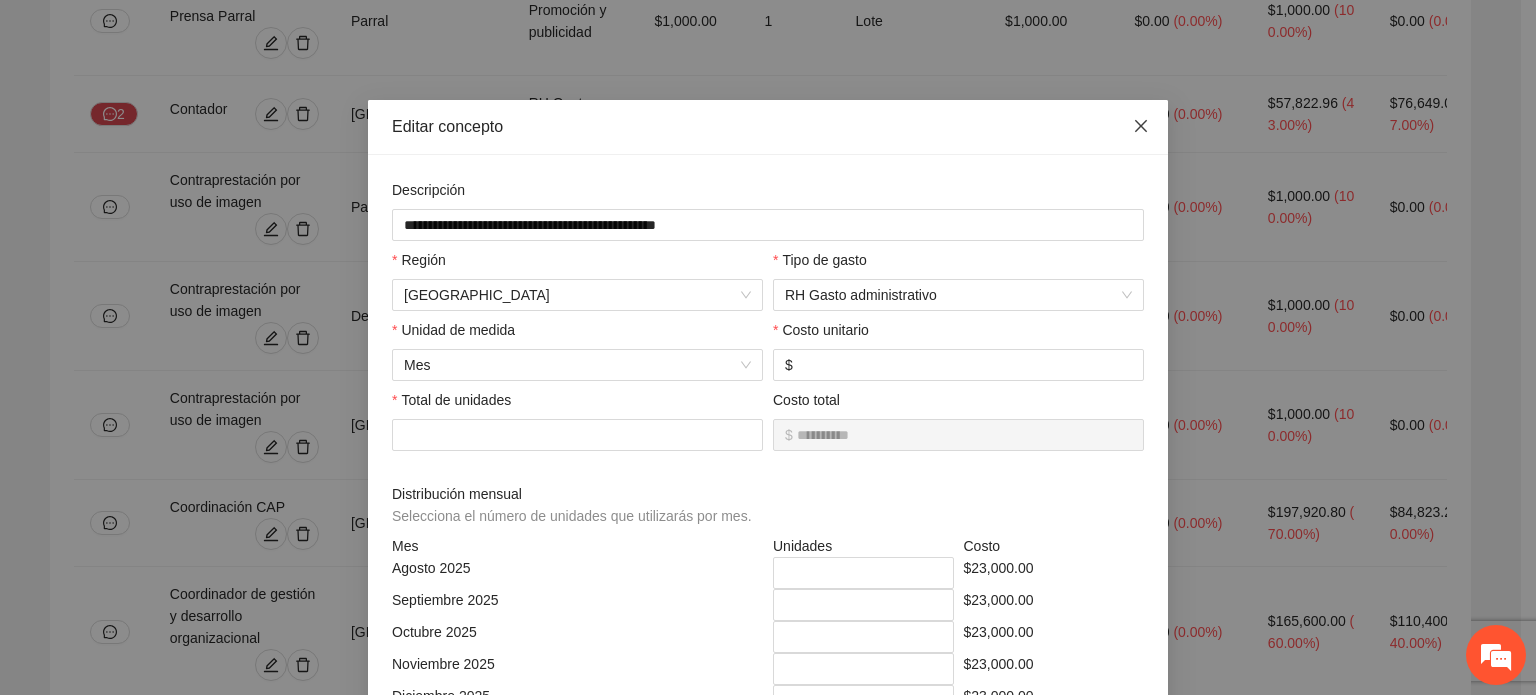 click at bounding box center (1141, 127) 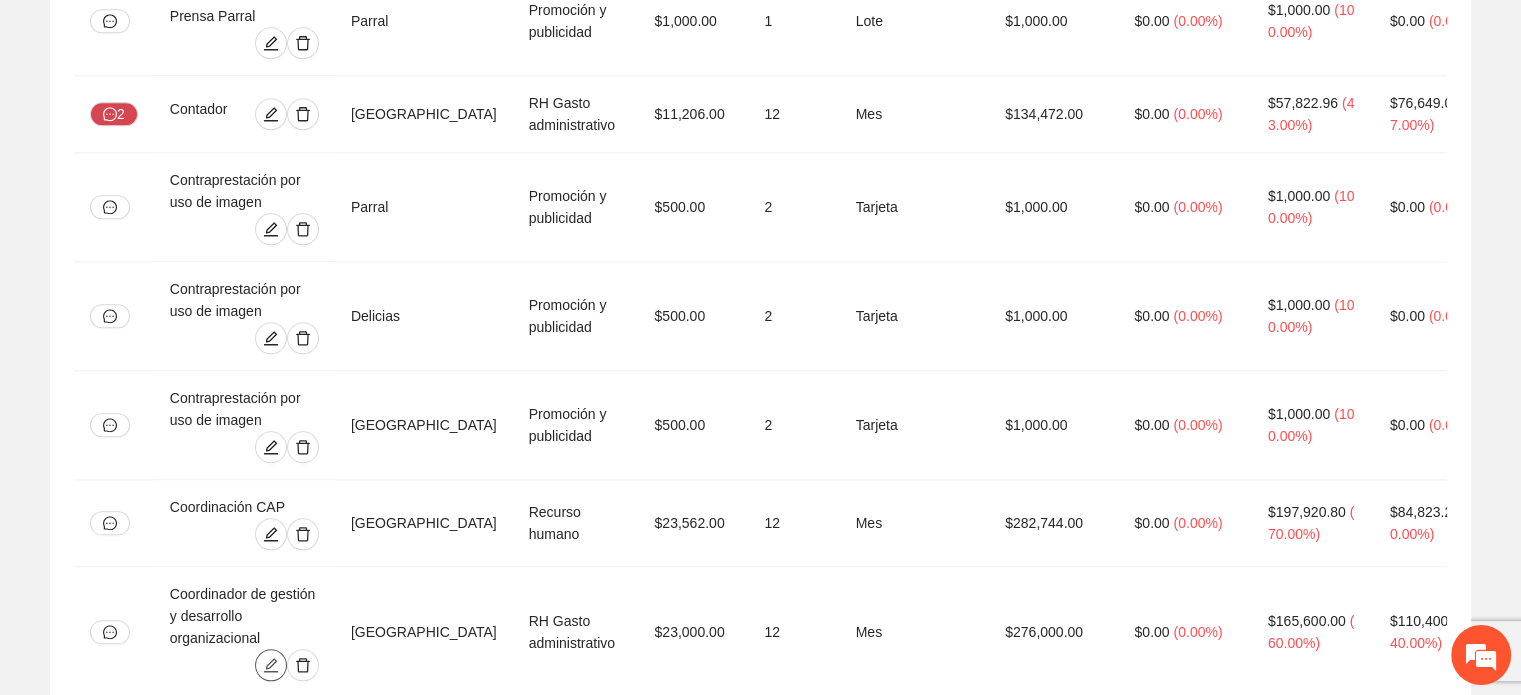 scroll, scrollTop: 0, scrollLeft: 0, axis: both 